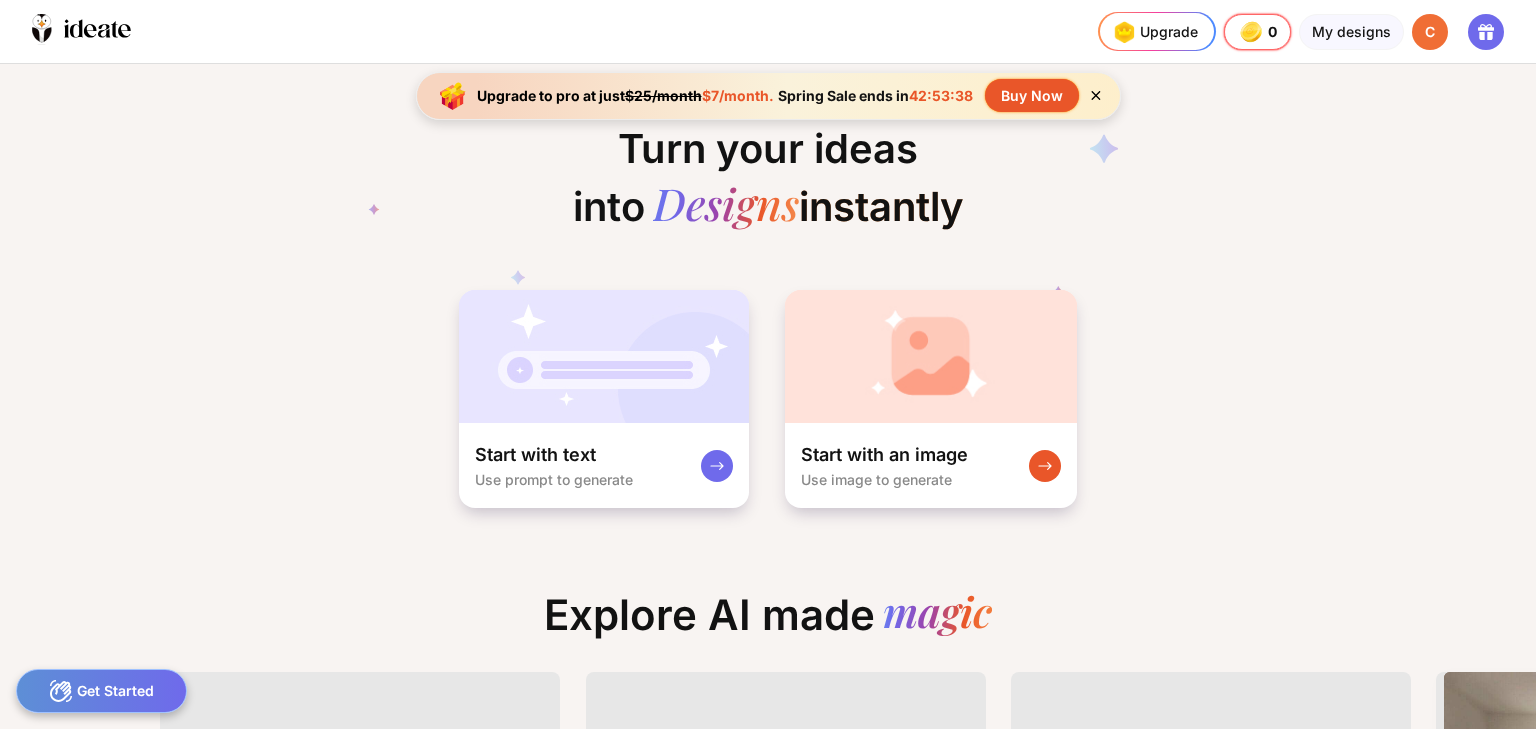 scroll, scrollTop: 0, scrollLeft: 0, axis: both 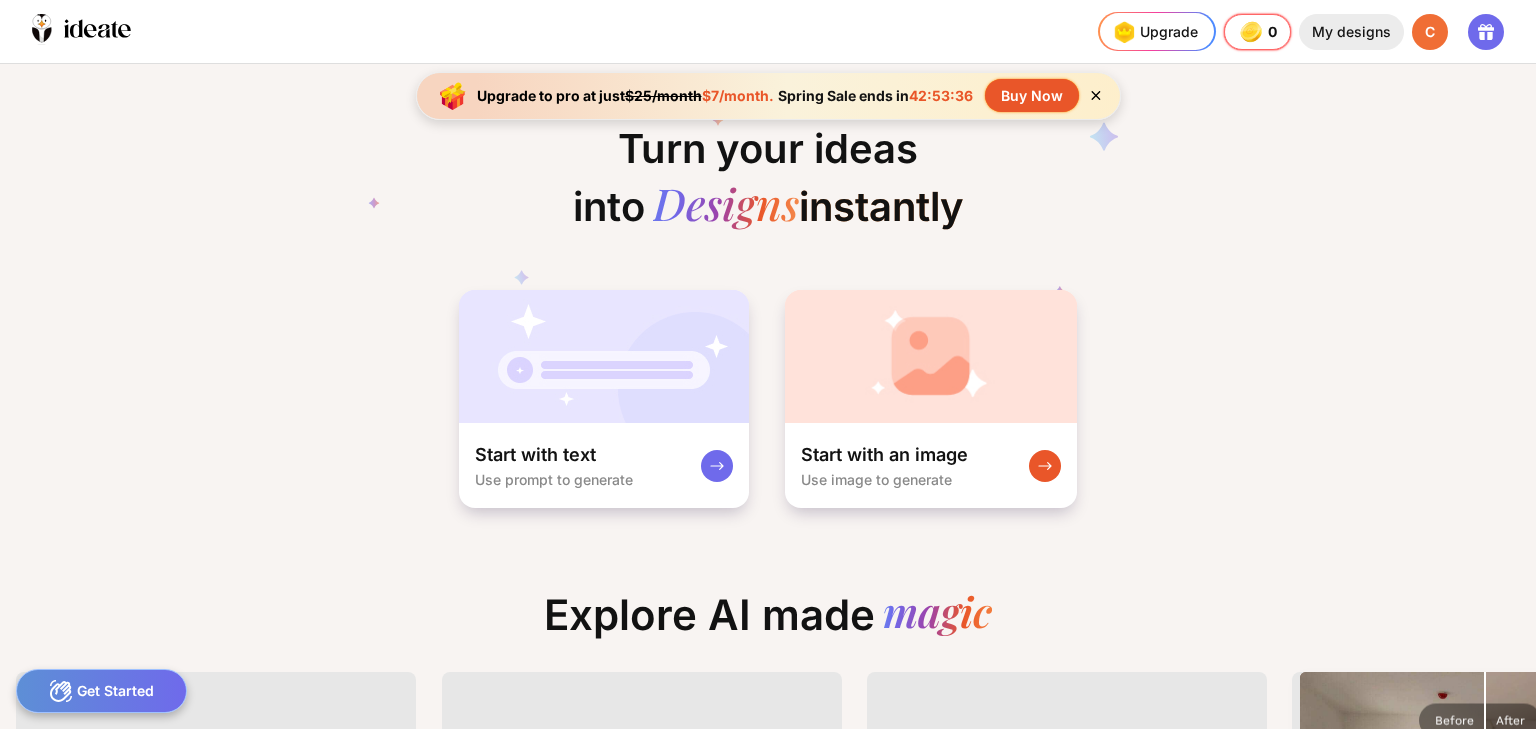 click on "My designs" 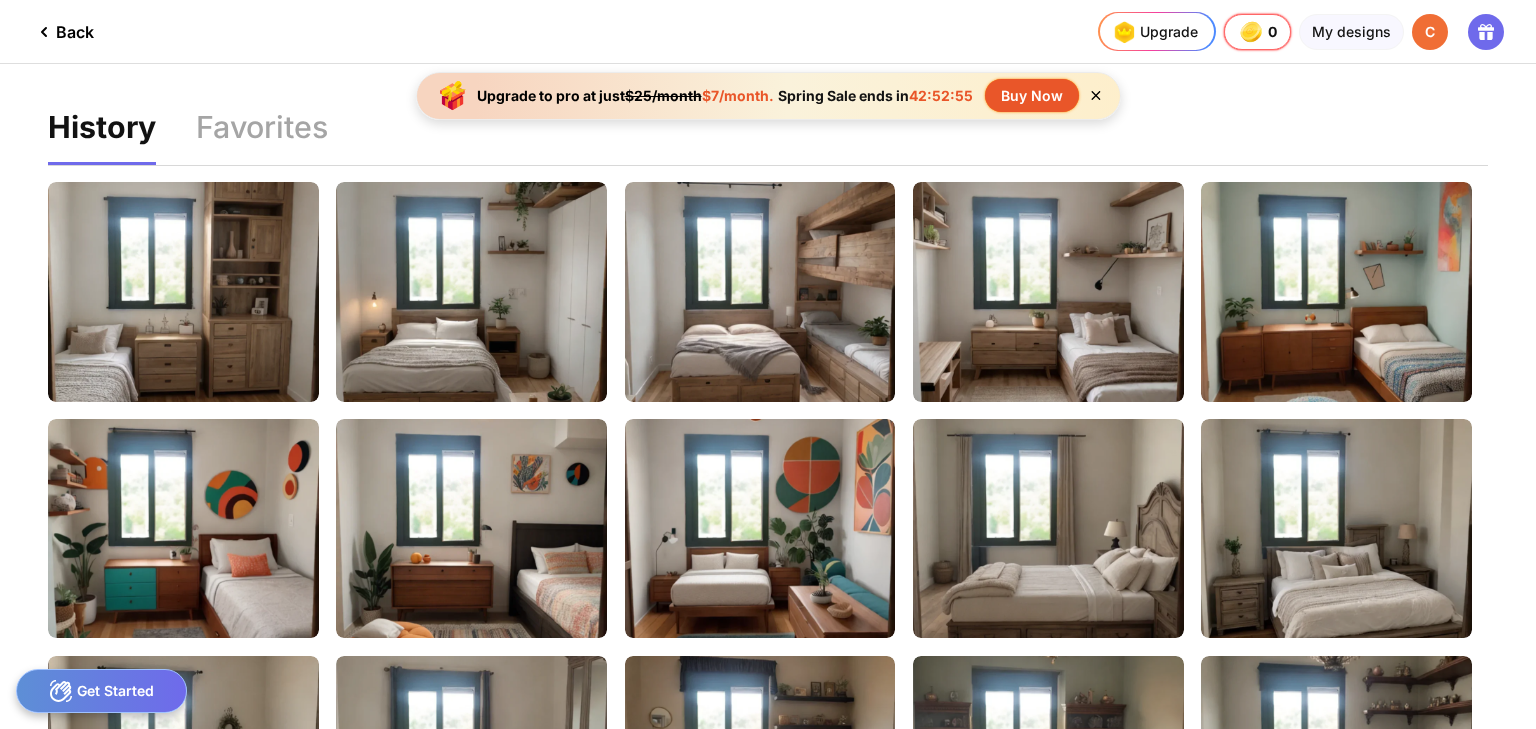 drag, startPoint x: 1512, startPoint y: 270, endPoint x: 1514, endPoint y: 294, distance: 24.083189 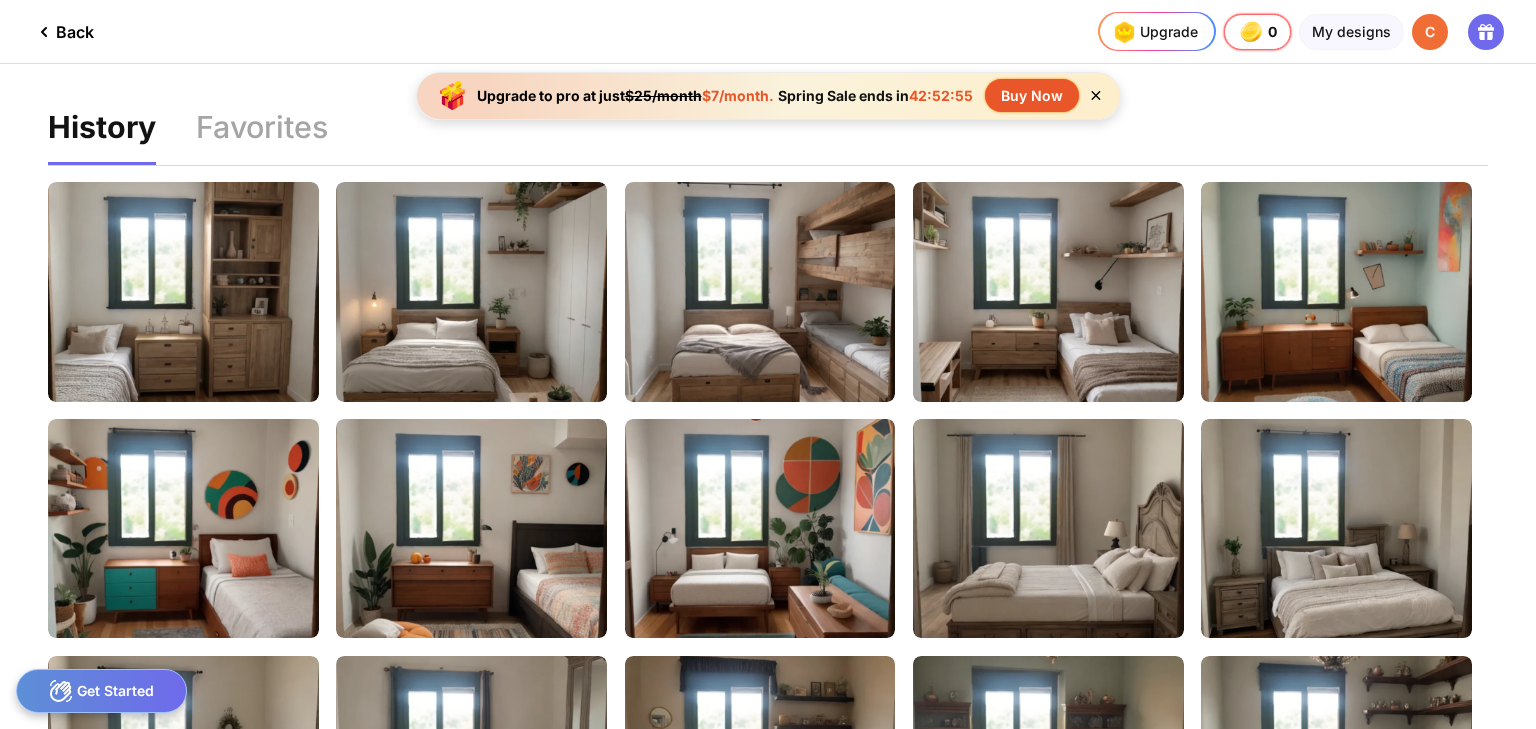click on "History Favorites  Edit Design  Edit Design  Edit Design  Edit Design  Edit Design  Edit Design  Edit Design  Edit Design  Edit Design  Edit Design  Edit Design  Edit Design  Edit Design  Edit Design  Edit Design  Edit Design  Edit Design  Edit Design  Edit Design  Edit Design  Edit Design  Edit Design  Edit Design  Edit Design  Edit Design  Edit Design  Edit Design  Edit Design" at bounding box center [768, 467] 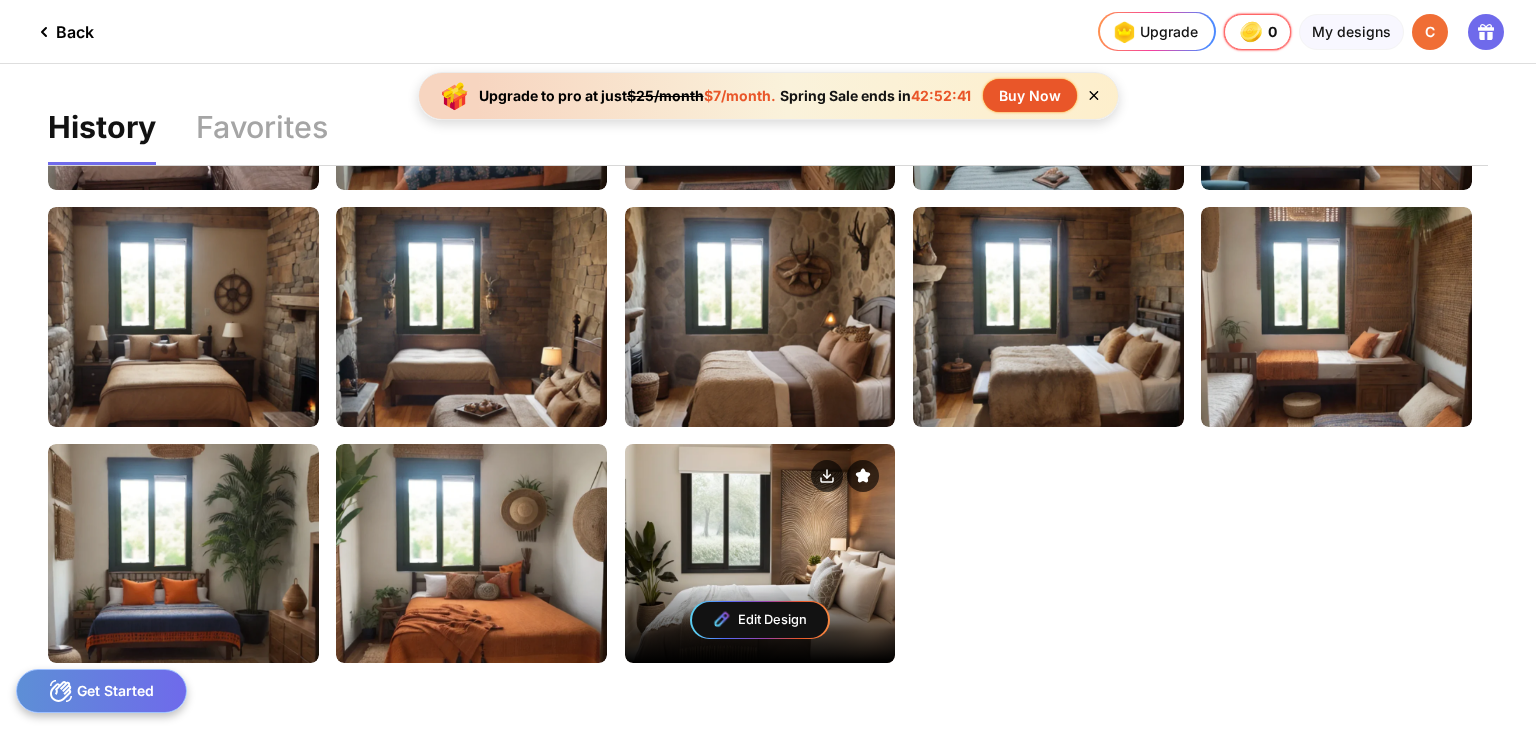 click on "Edit Design" at bounding box center (760, 620) 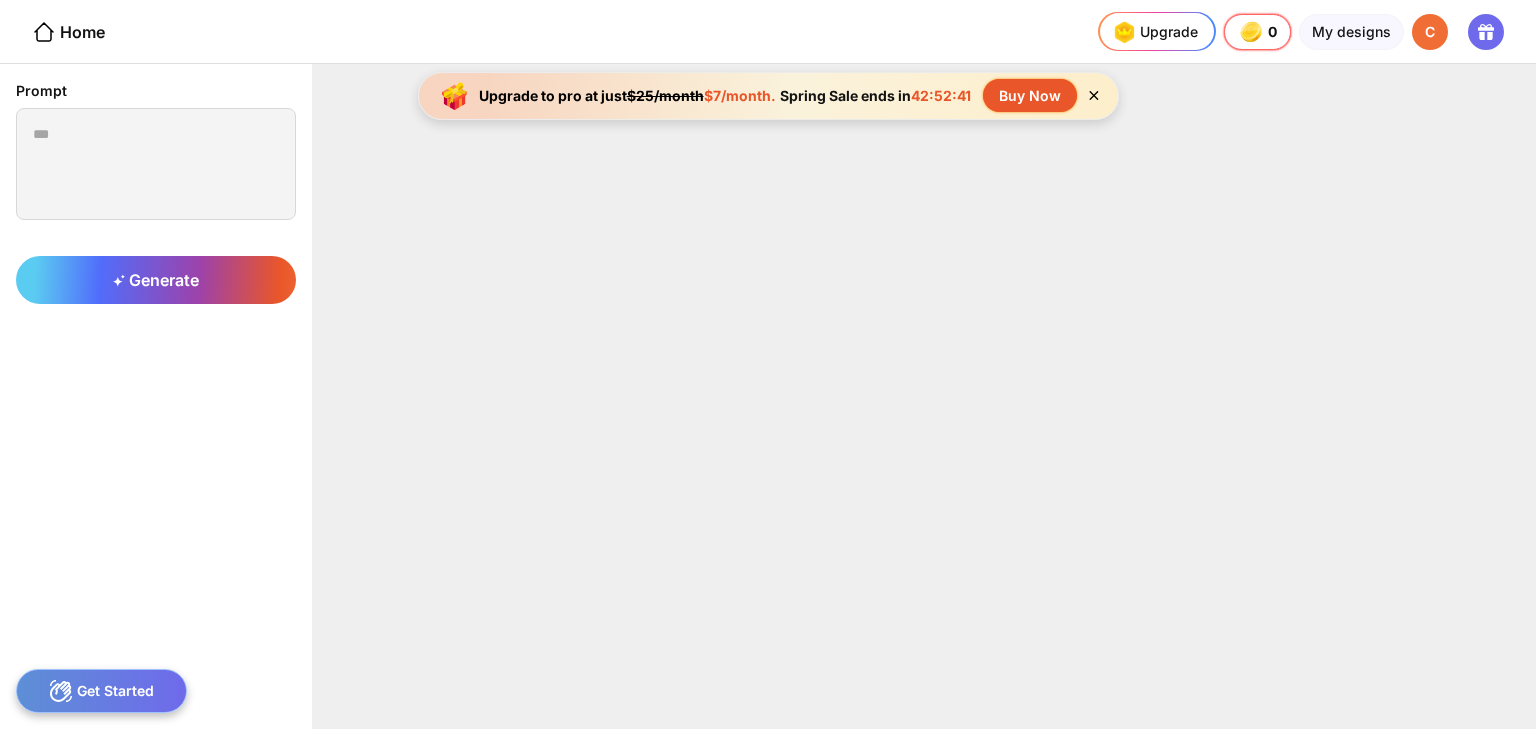 type on "**********" 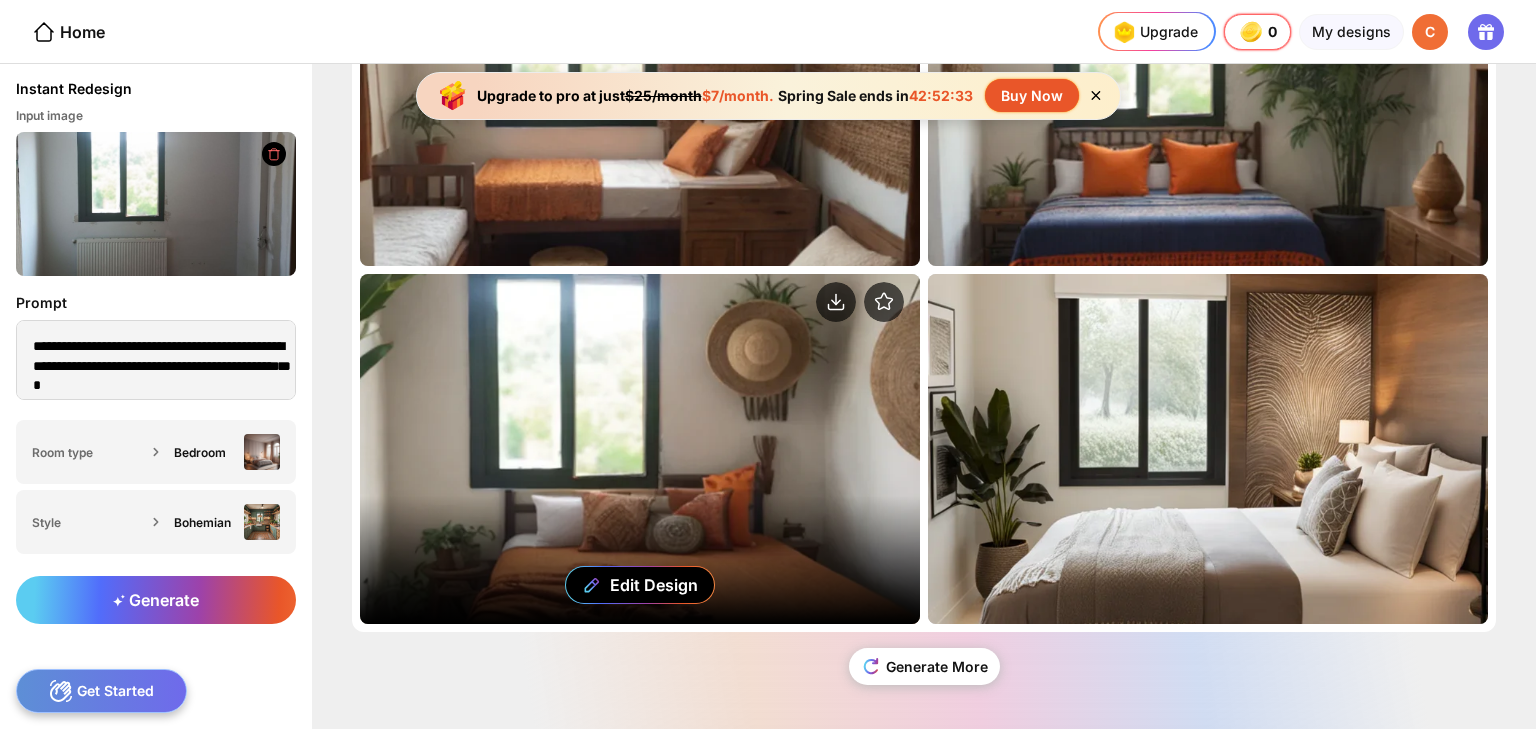 scroll, scrollTop: 173, scrollLeft: 0, axis: vertical 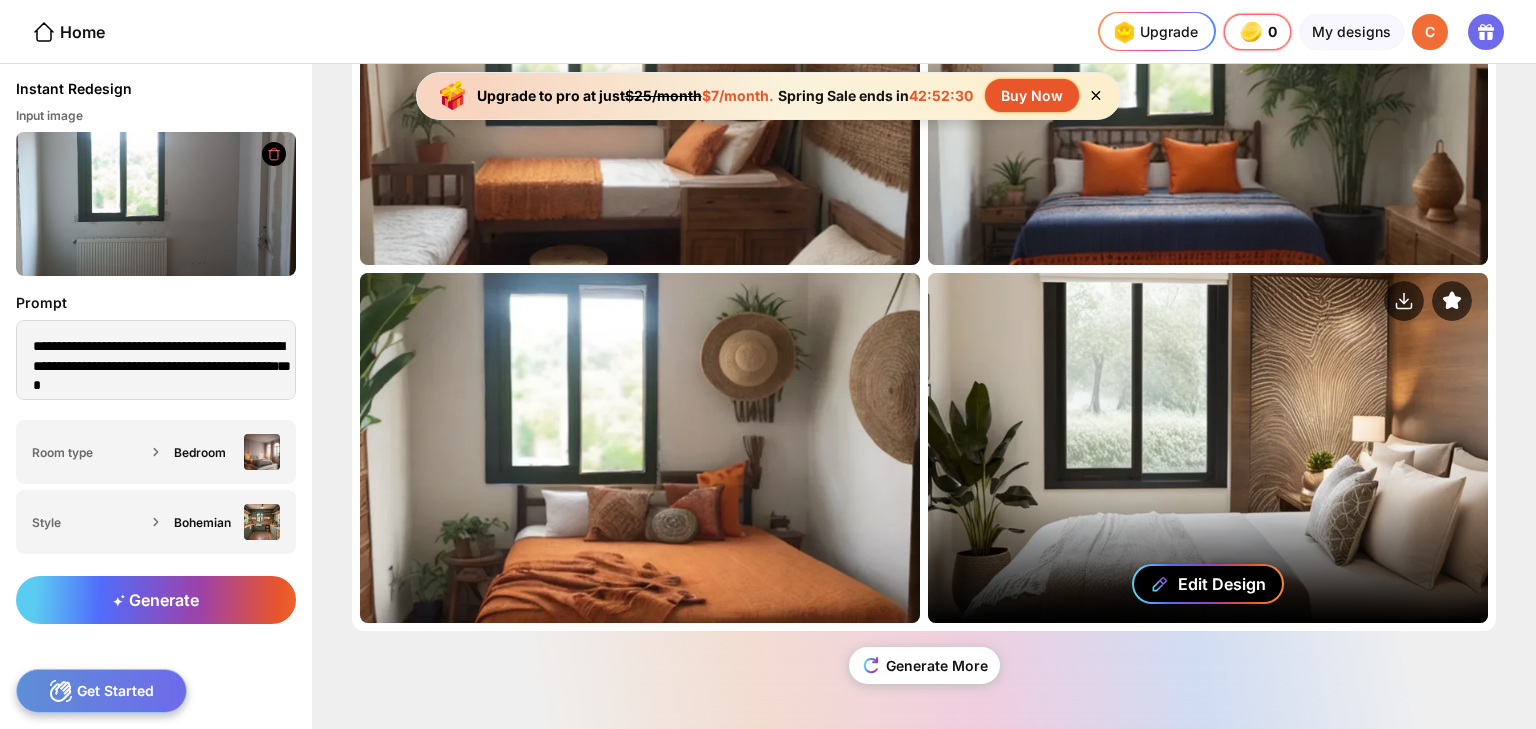 click on "Edit Design" at bounding box center [1222, 584] 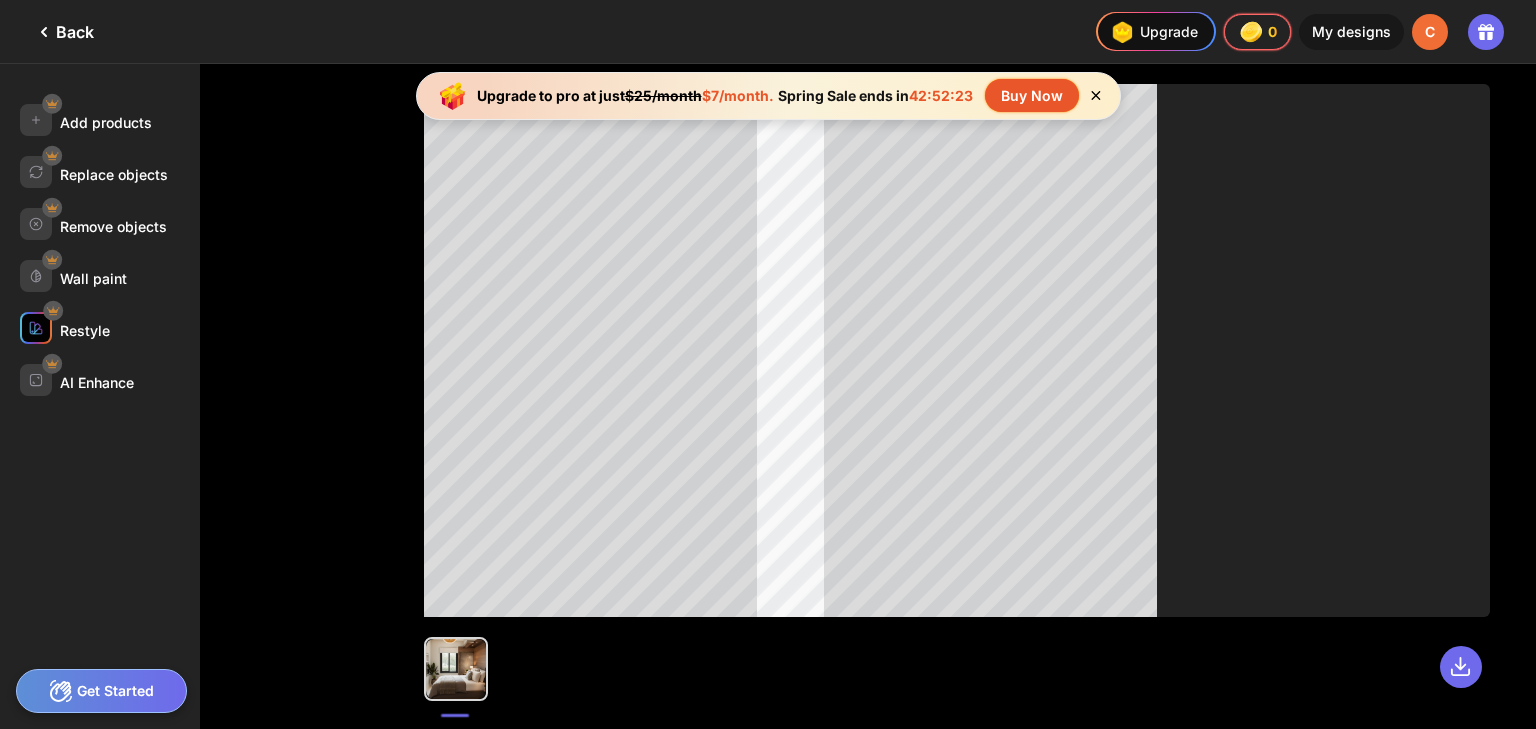 click at bounding box center [36, 328] 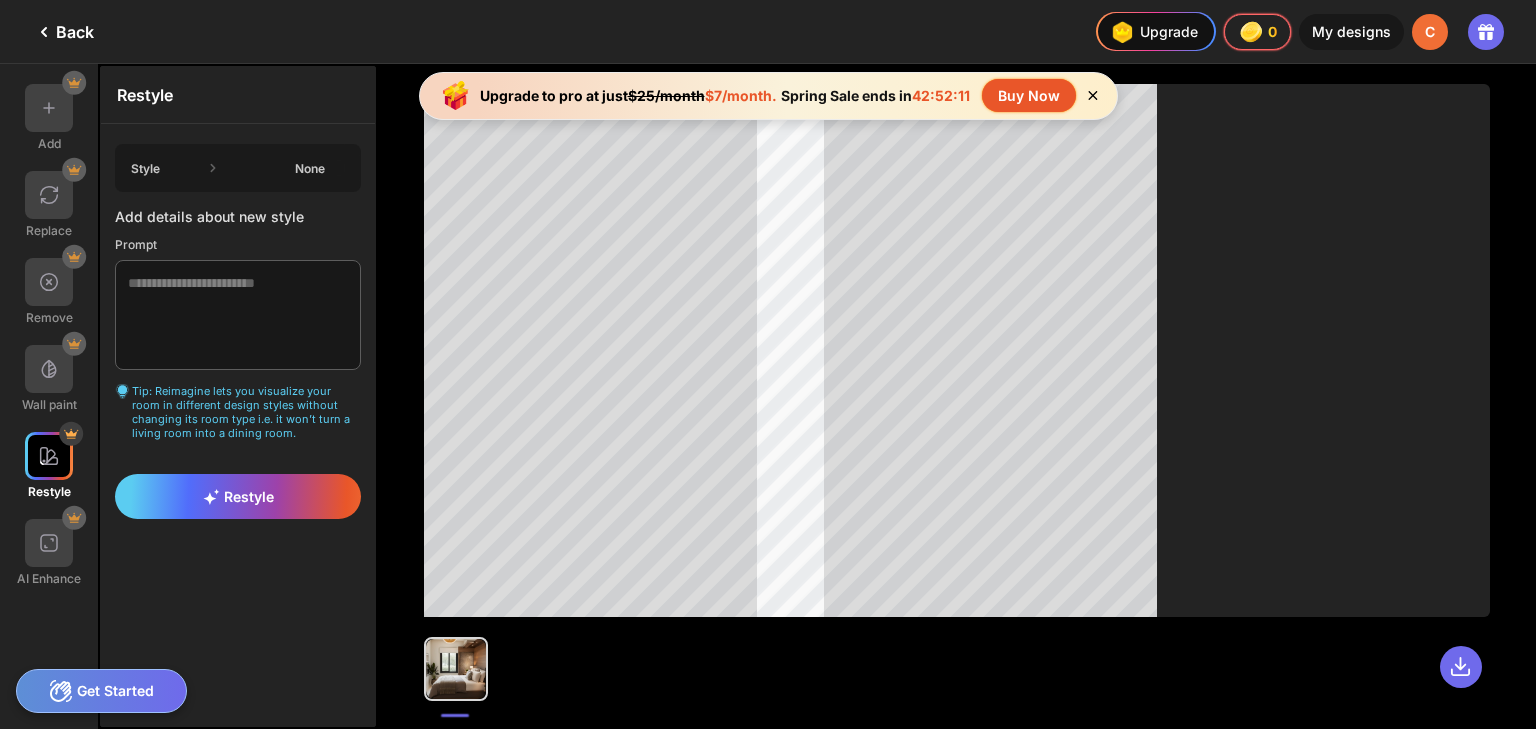 click 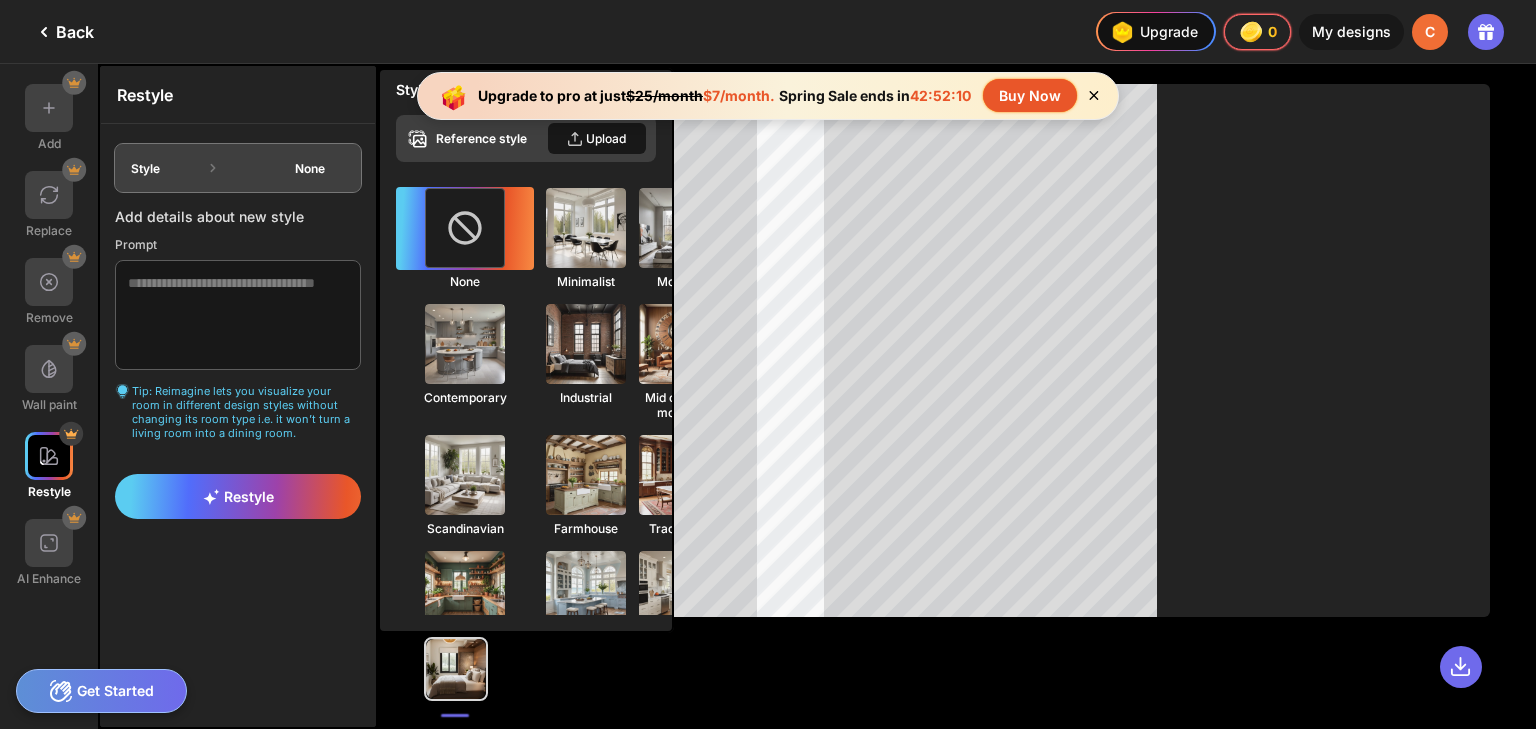 click 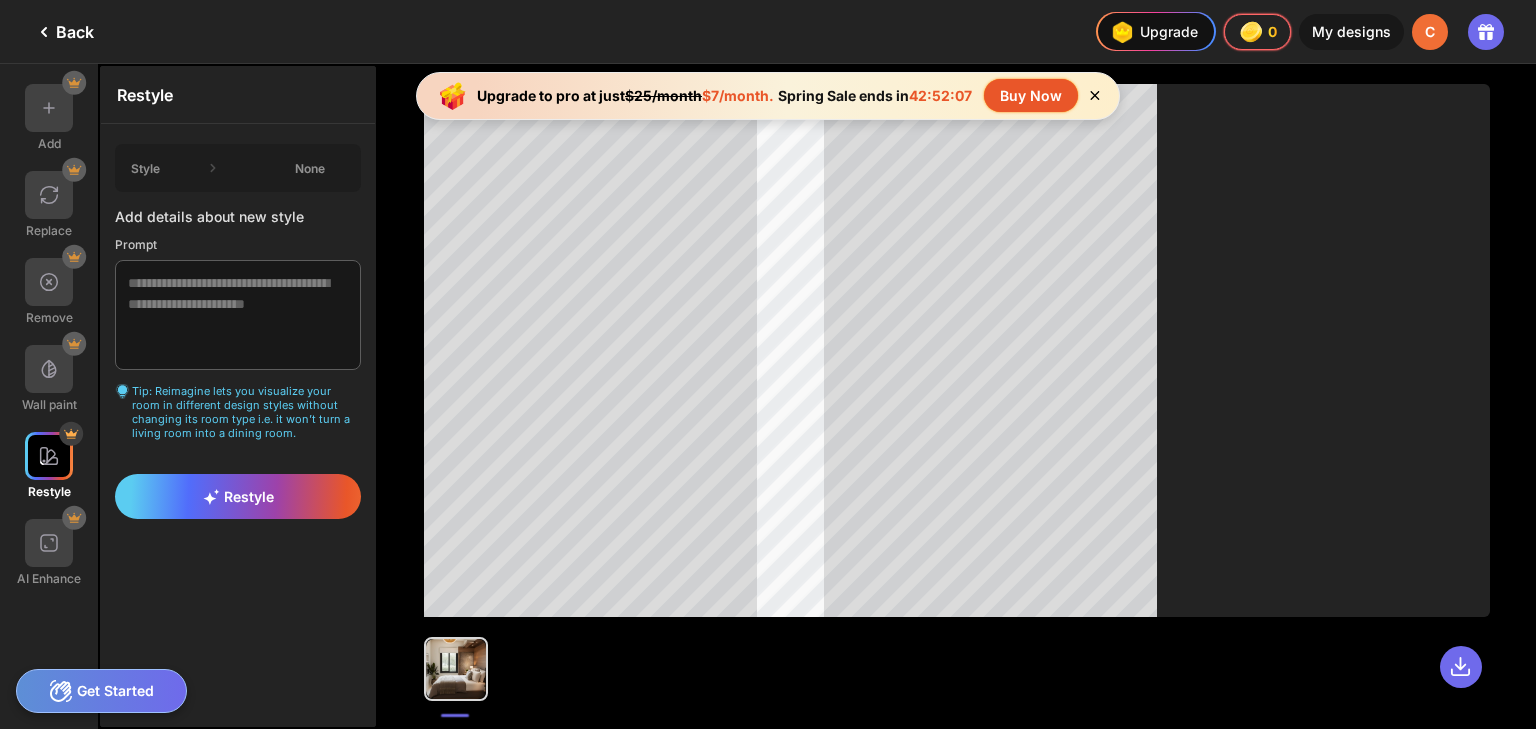 click on "Buy Now" at bounding box center (1031, 95) 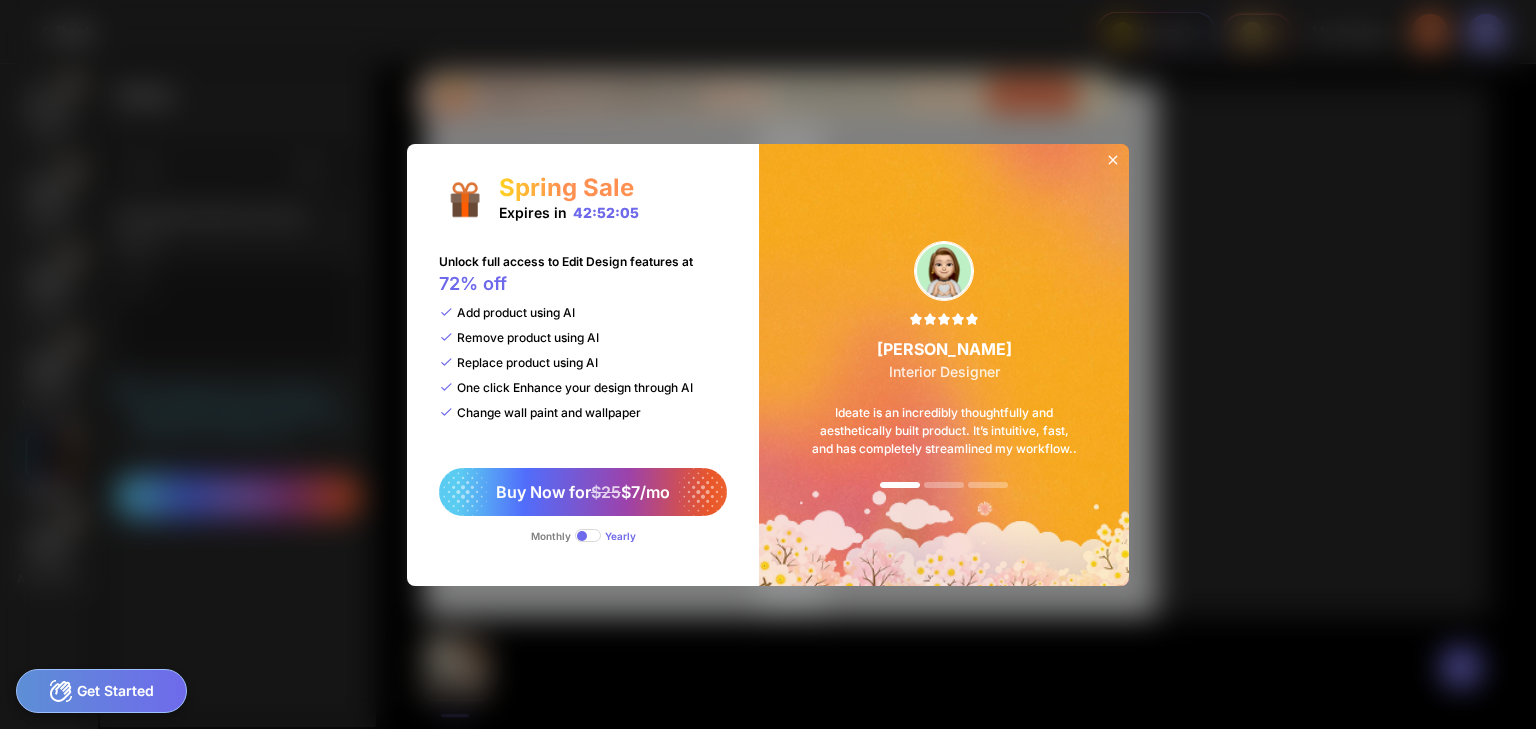click at bounding box center (588, 535) 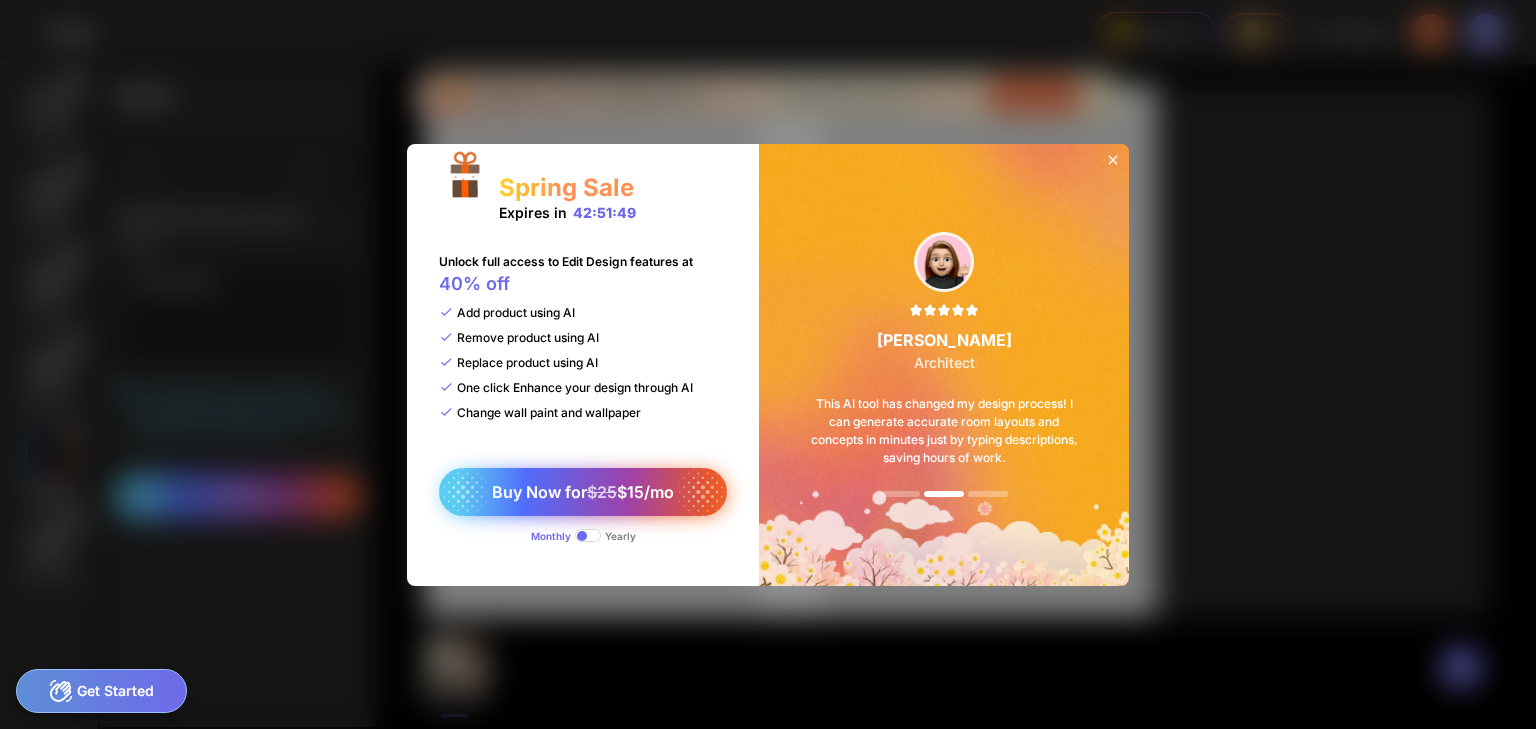 click on "Buy Now for  $25  $15/mo" at bounding box center (583, 492) 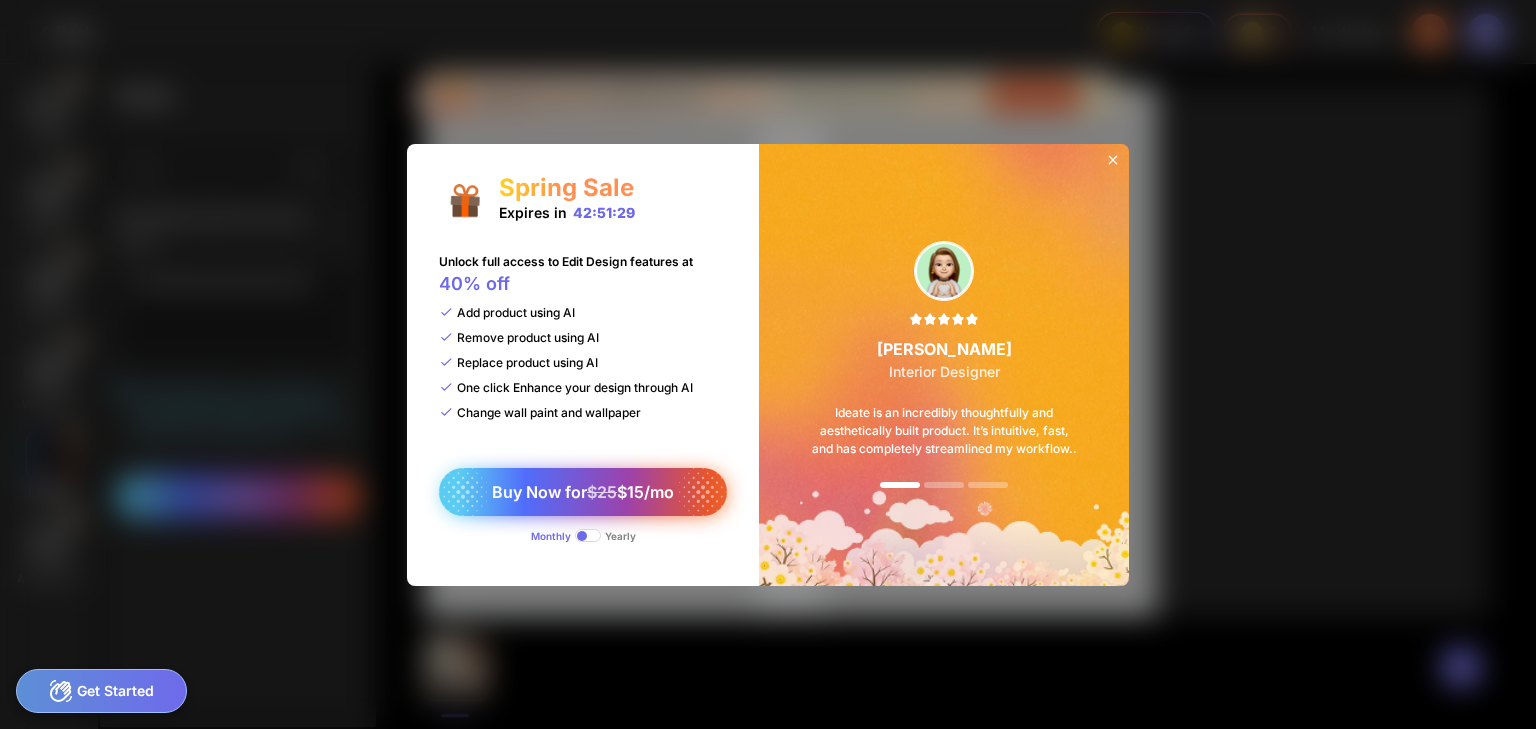 click on "Buy Now for  $25  $15/mo" at bounding box center (583, 492) 